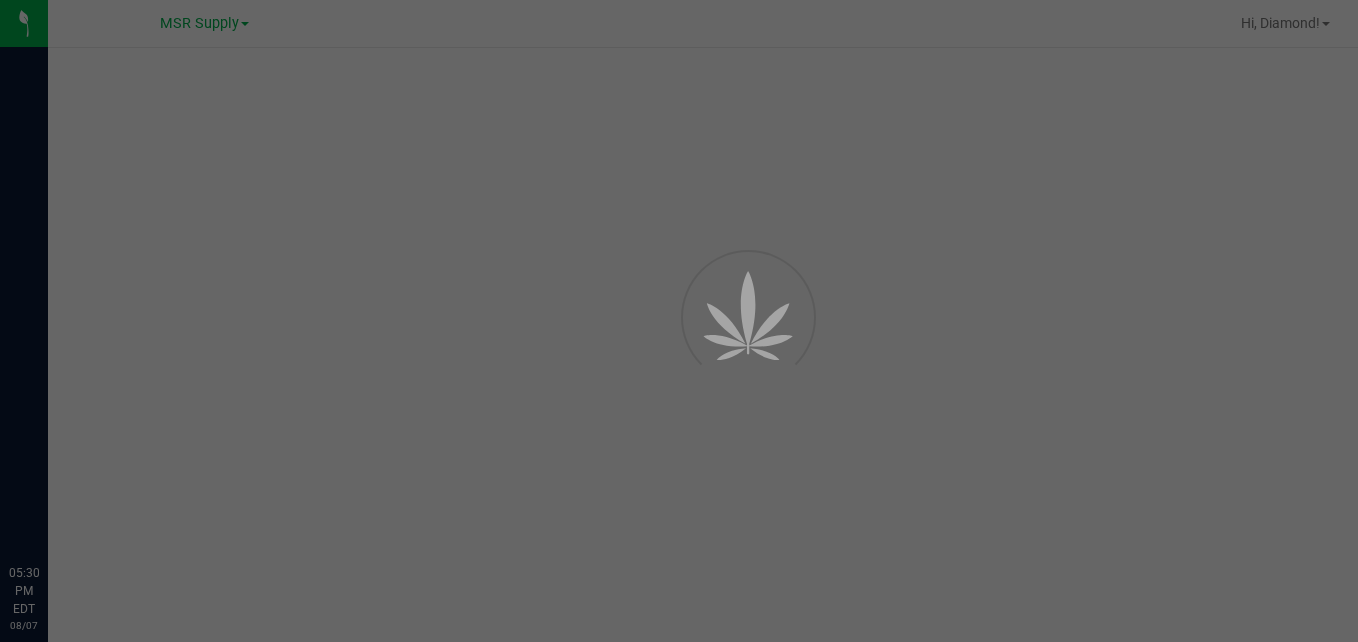 scroll, scrollTop: 0, scrollLeft: 0, axis: both 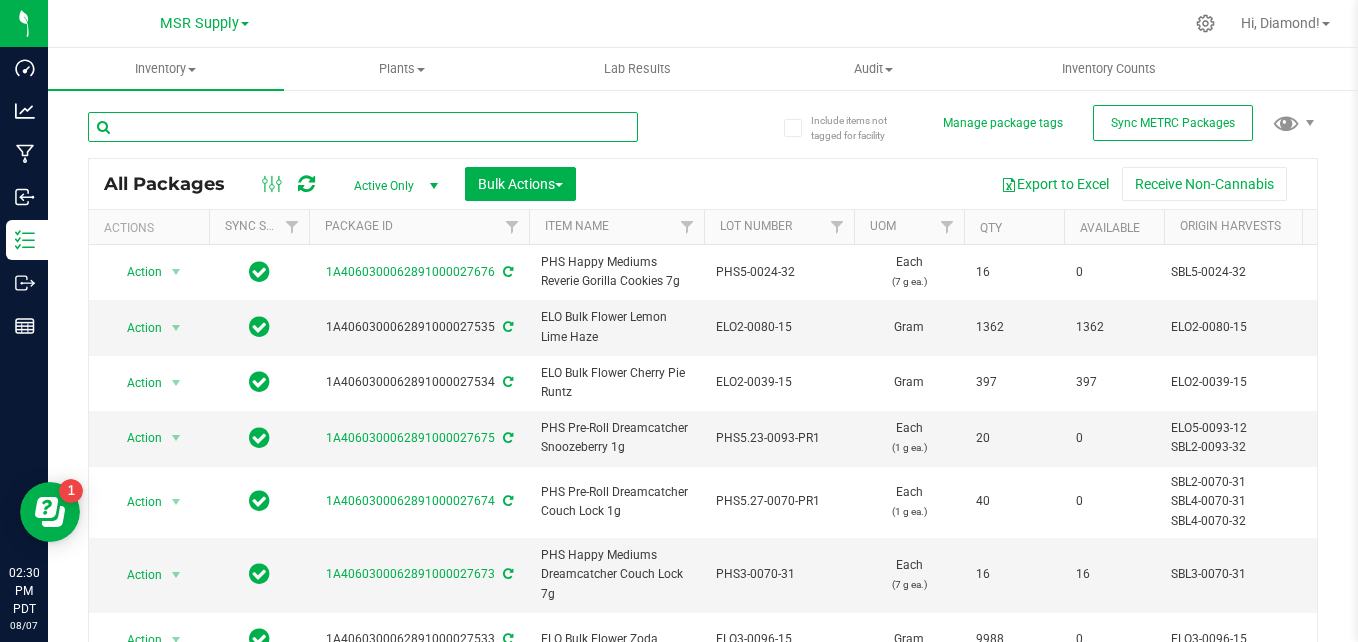 click at bounding box center (363, 127) 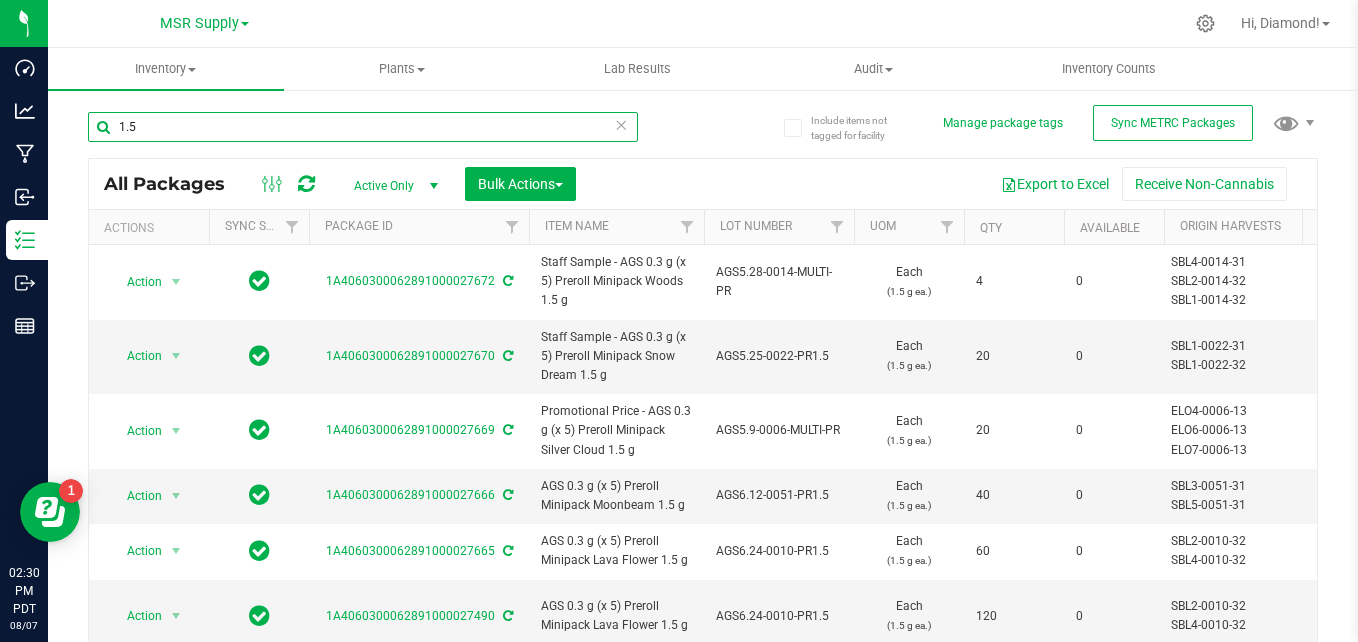 click on "1.5" at bounding box center [363, 127] 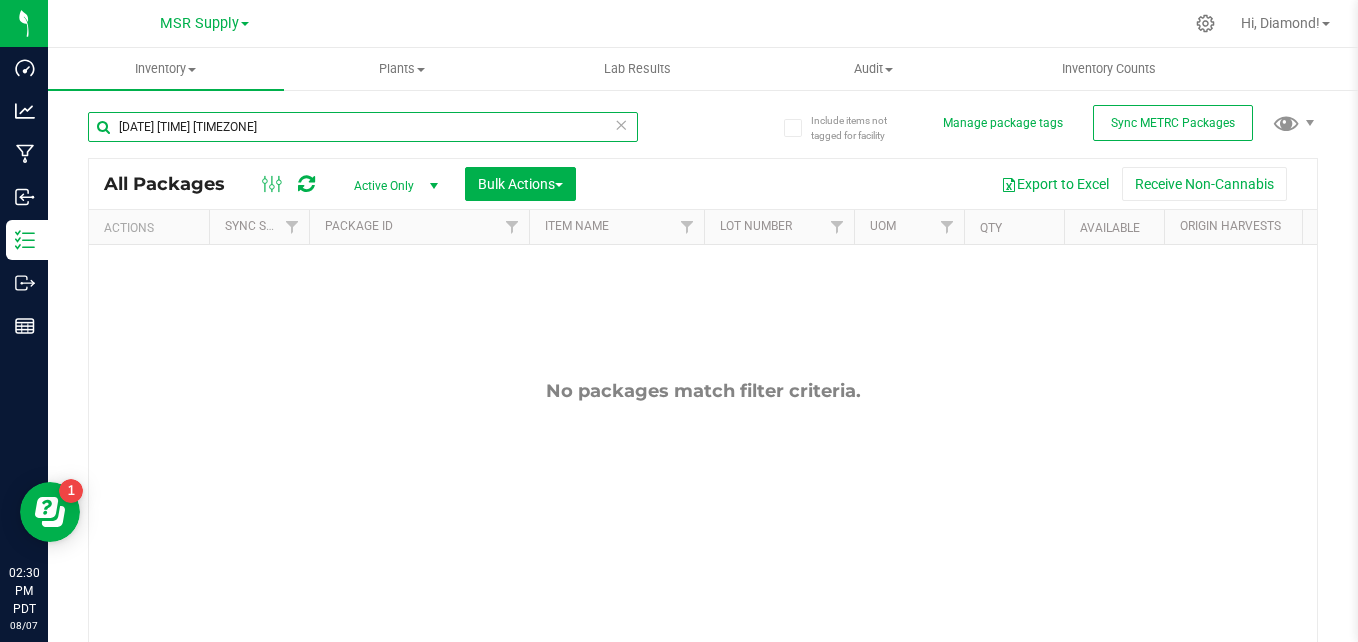 type on "[DATE] [TIME] [TIMEZONE]" 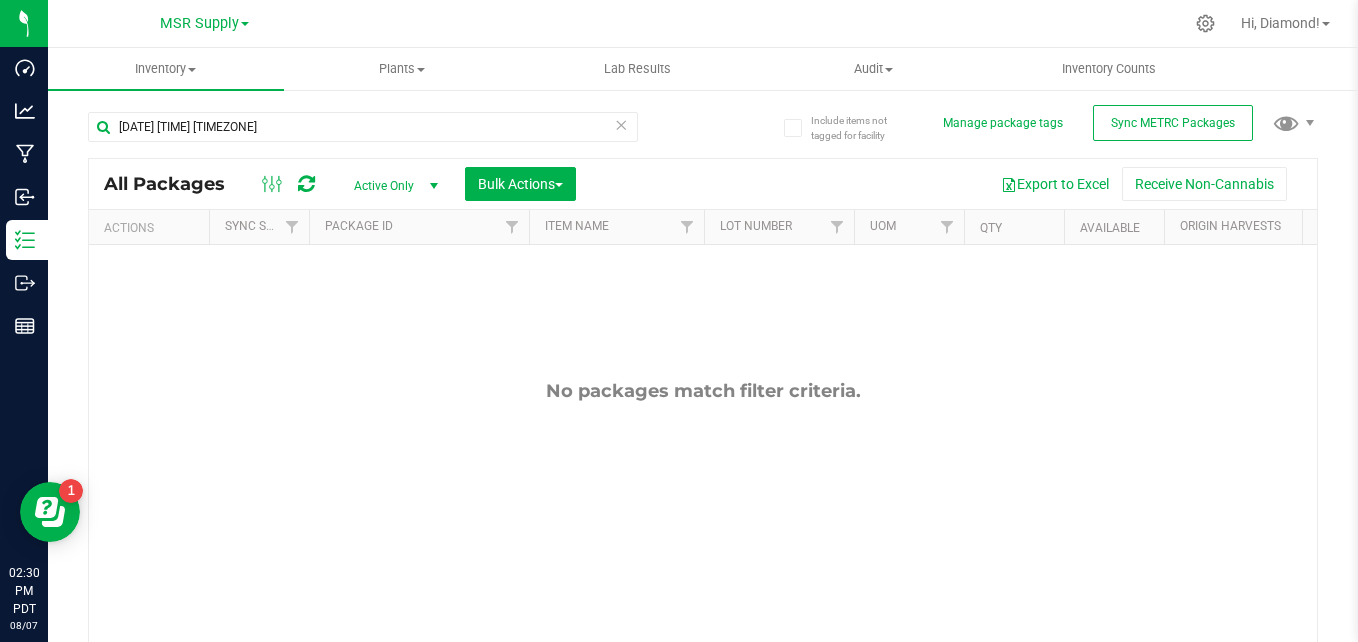 click at bounding box center [434, 186] 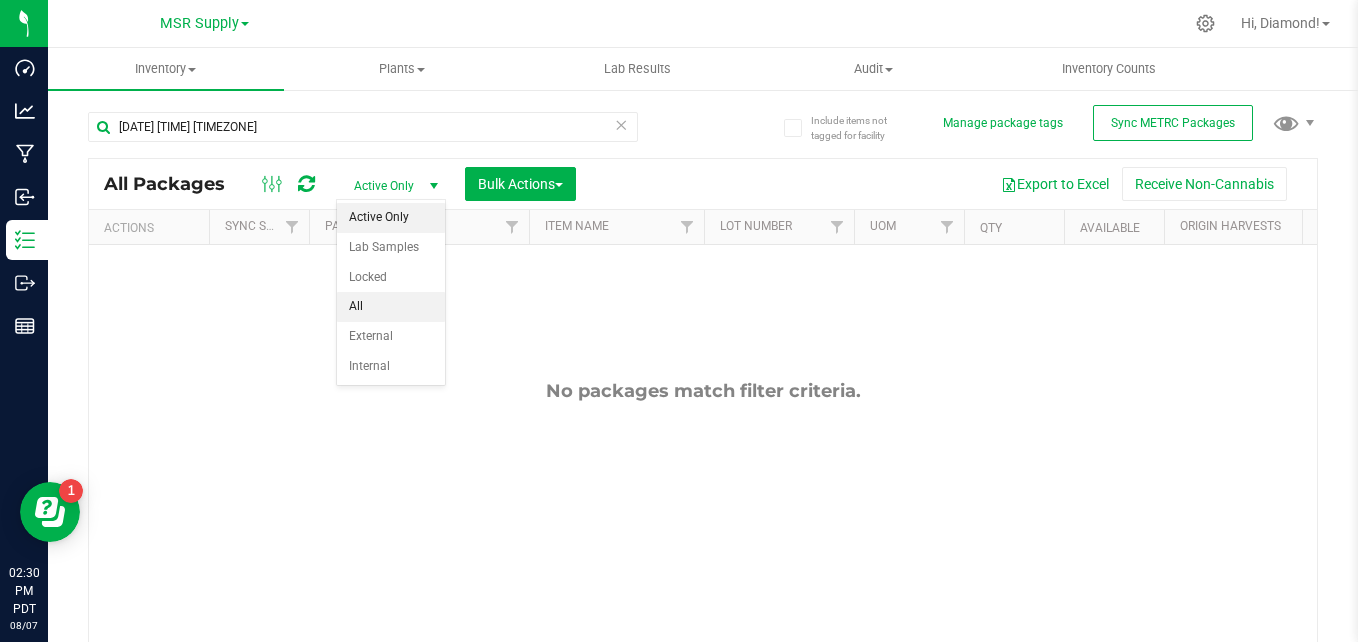click on "All" at bounding box center [391, 307] 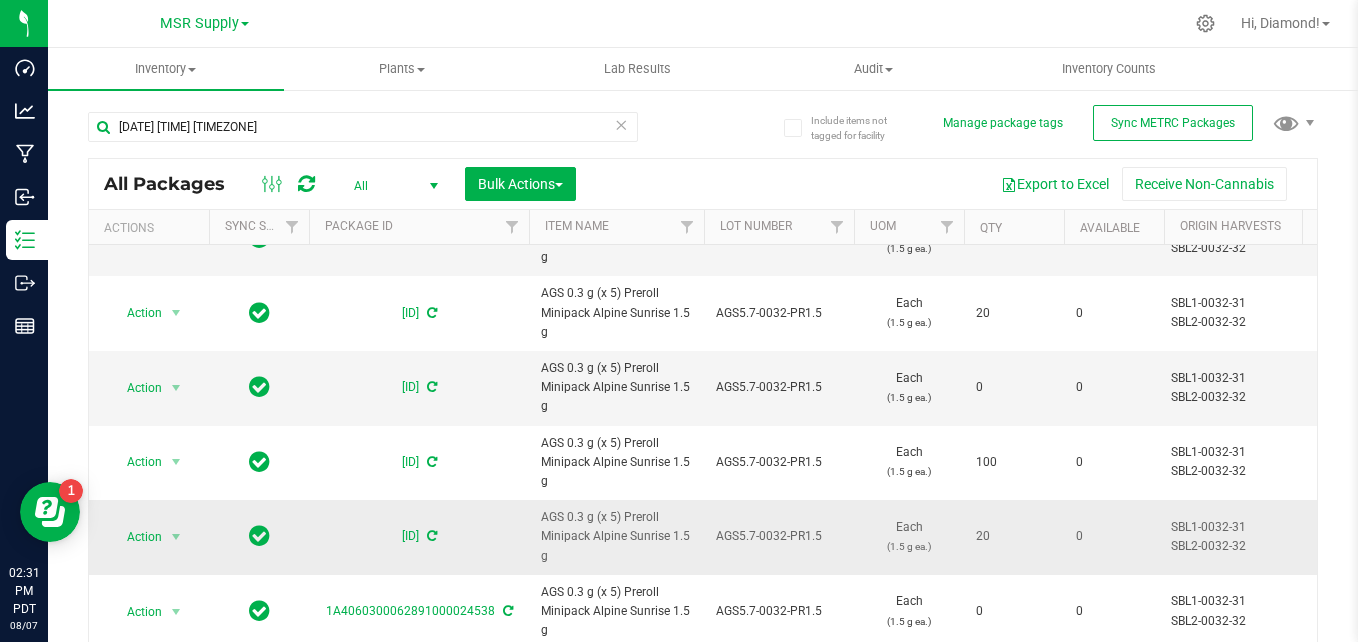 scroll, scrollTop: 0, scrollLeft: 0, axis: both 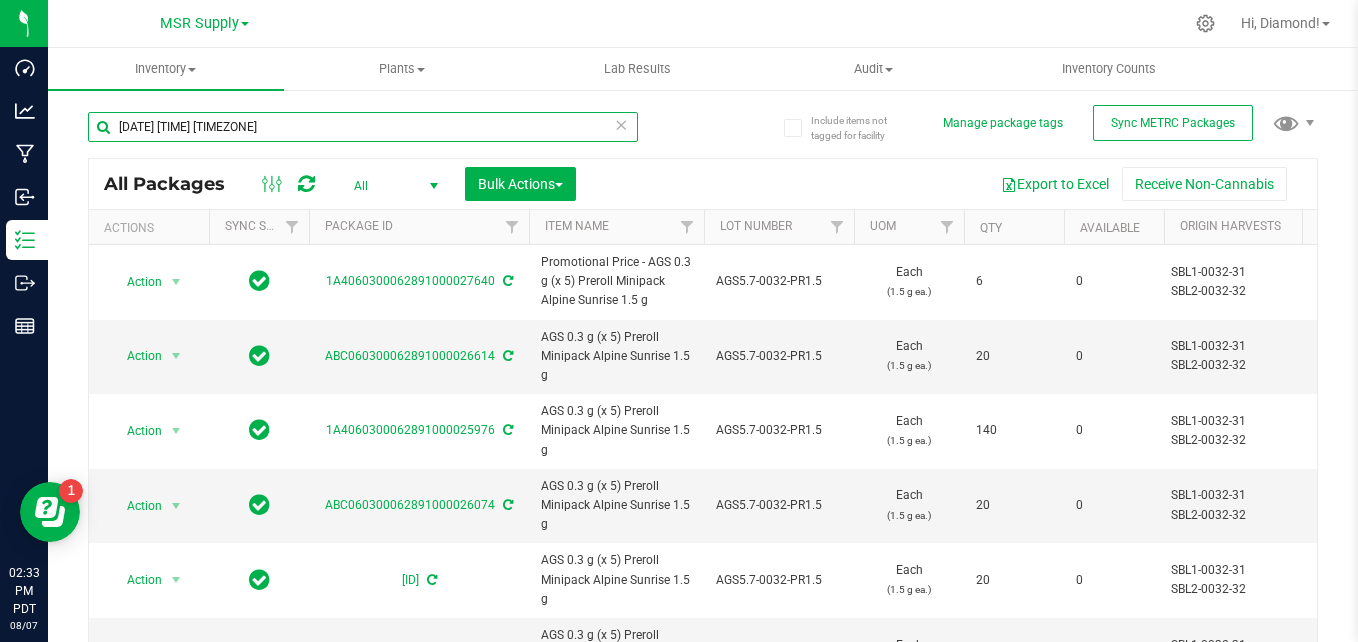 click on "[DATE] [TIME] [TIMEZONE]" at bounding box center [363, 127] 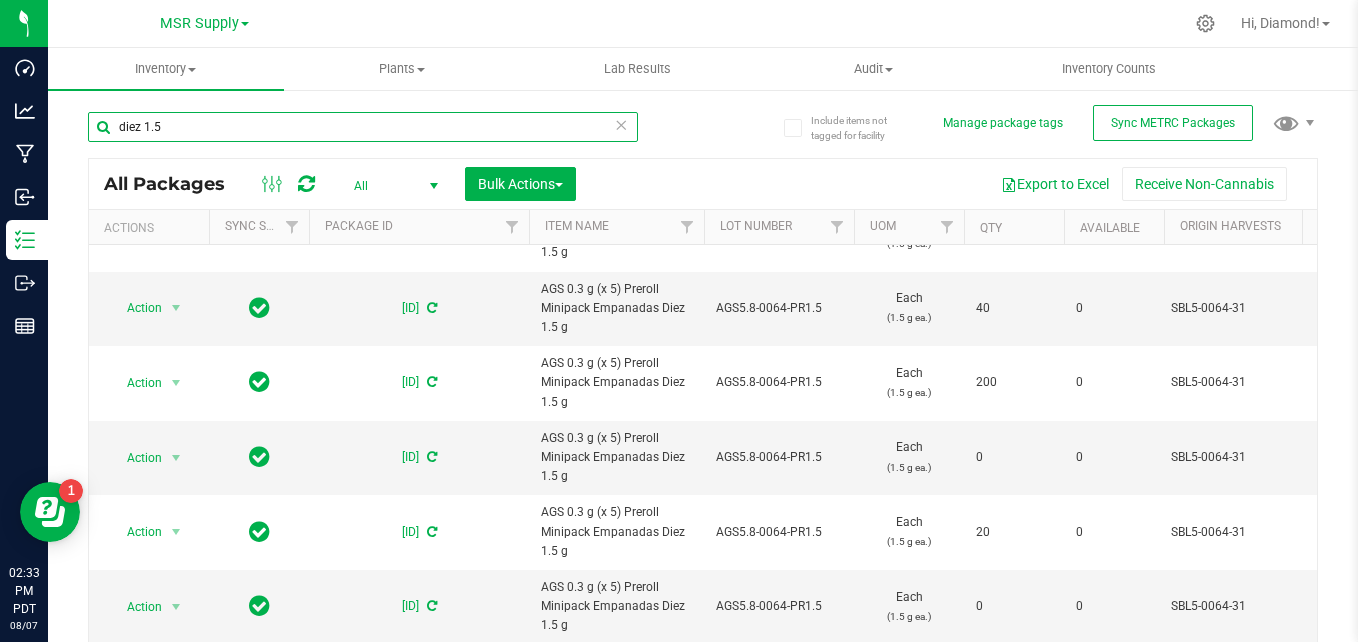 scroll, scrollTop: 0, scrollLeft: 0, axis: both 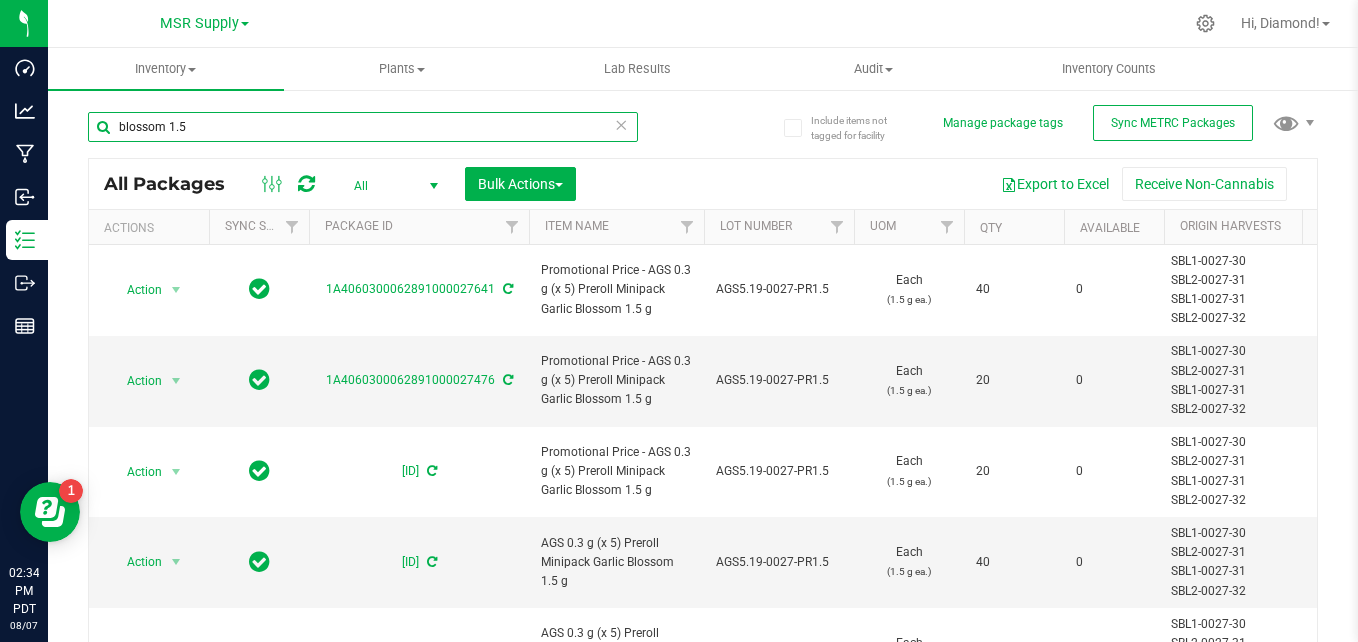 type on "blossom 1.5" 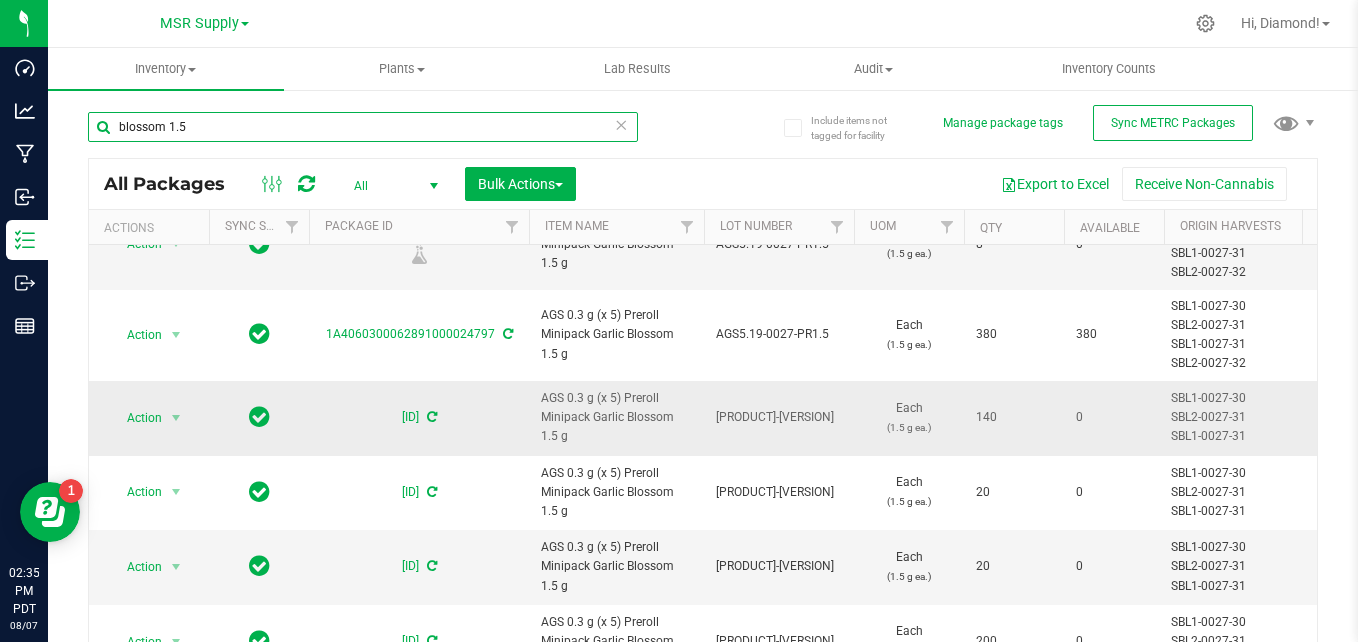 scroll, scrollTop: 800, scrollLeft: 0, axis: vertical 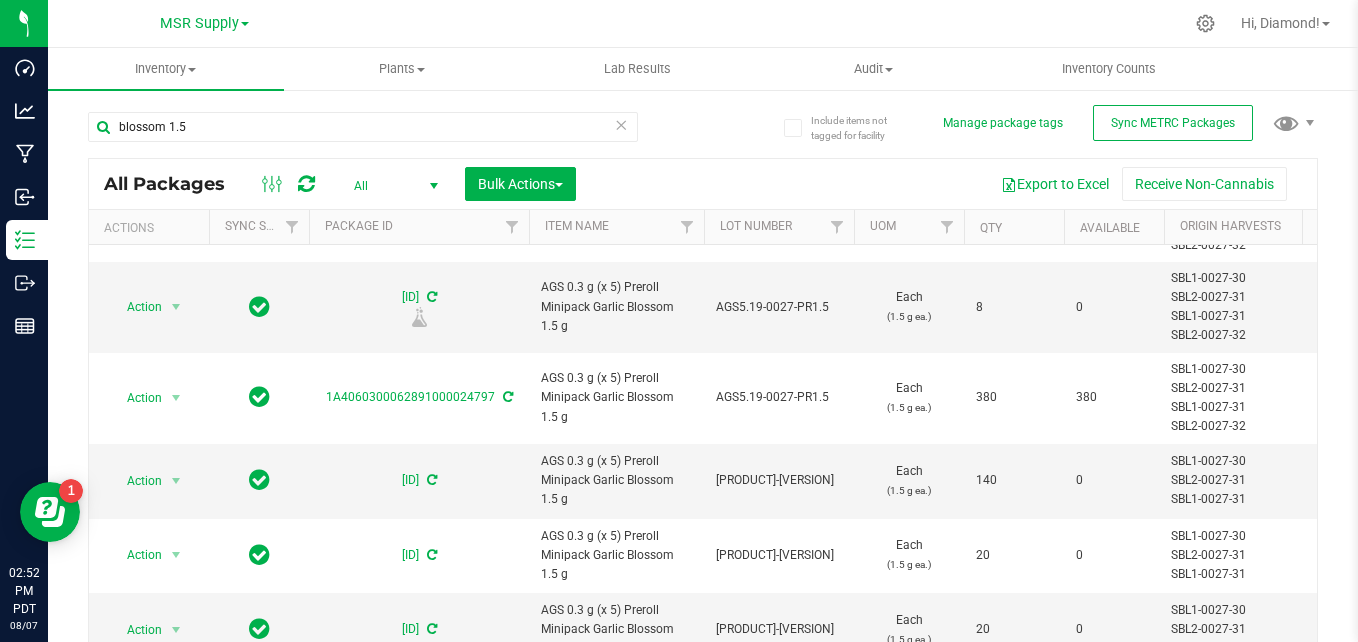 click at bounding box center [621, 124] 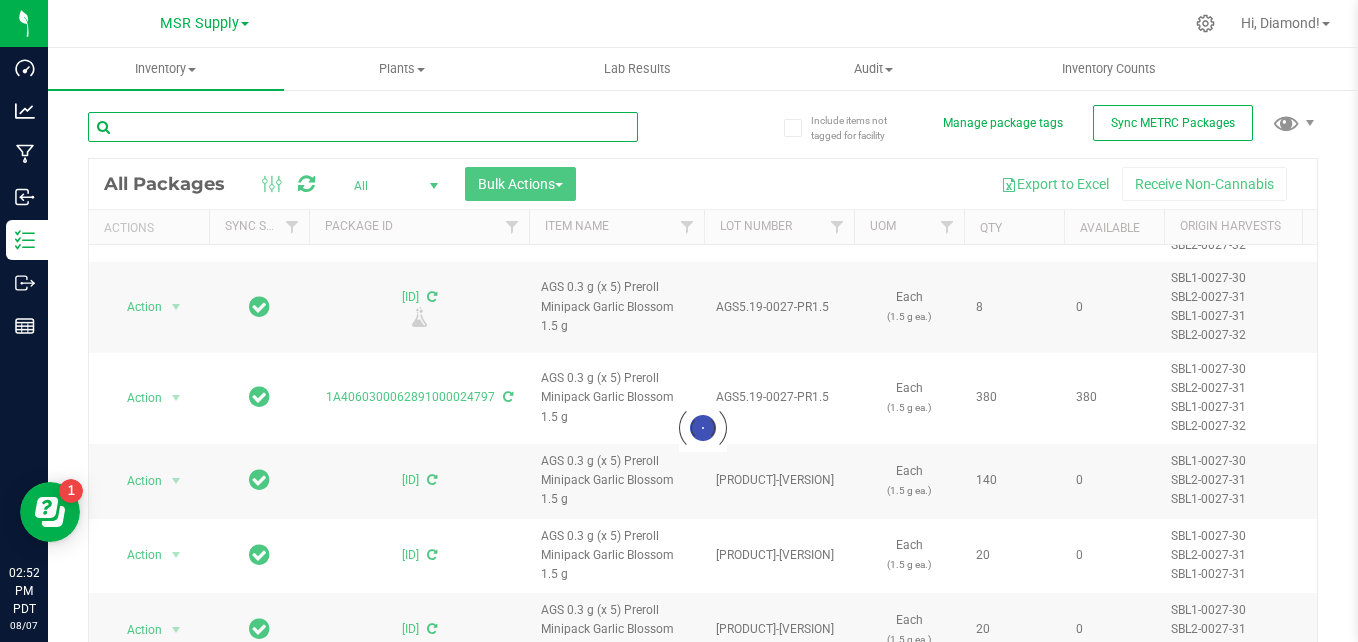 click at bounding box center [363, 127] 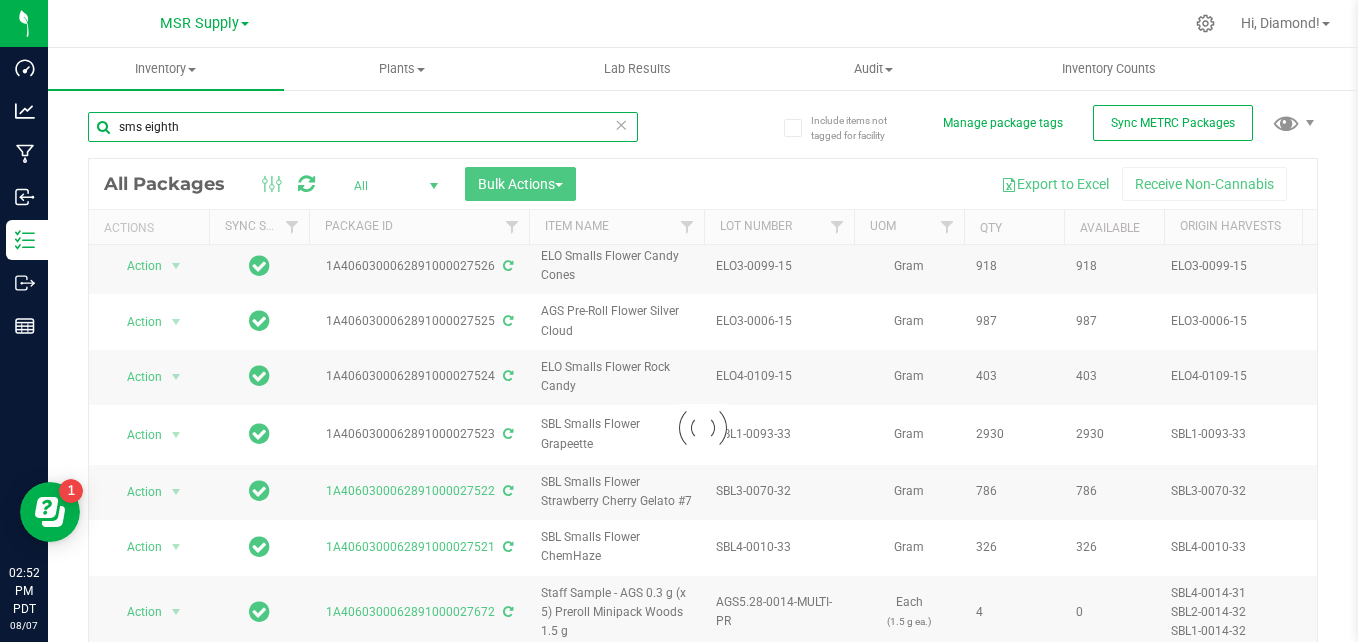 scroll, scrollTop: 0, scrollLeft: 0, axis: both 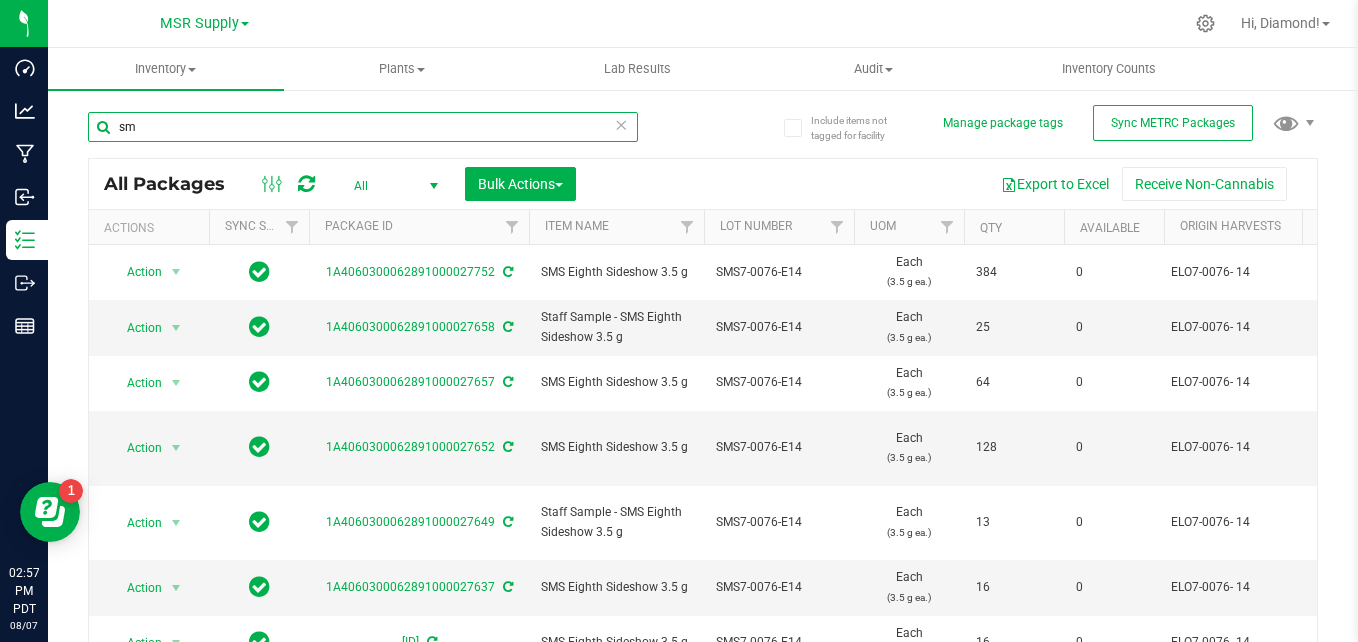 type on "s" 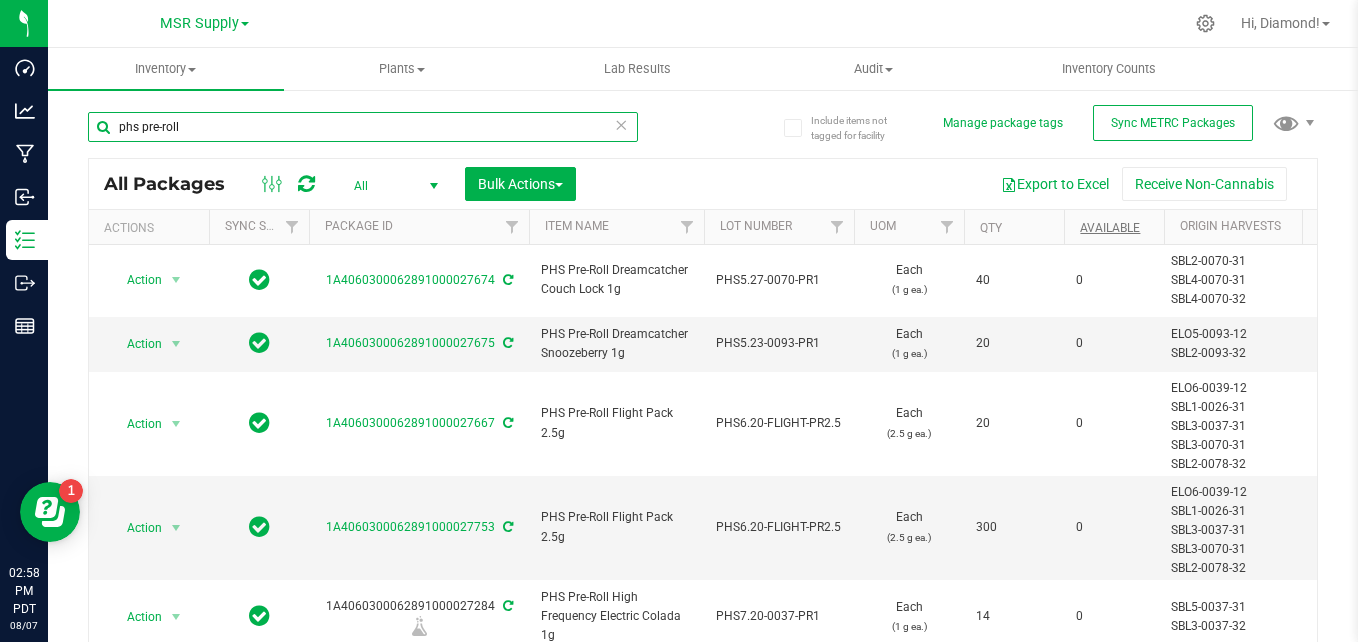 type on "phs pre-roll" 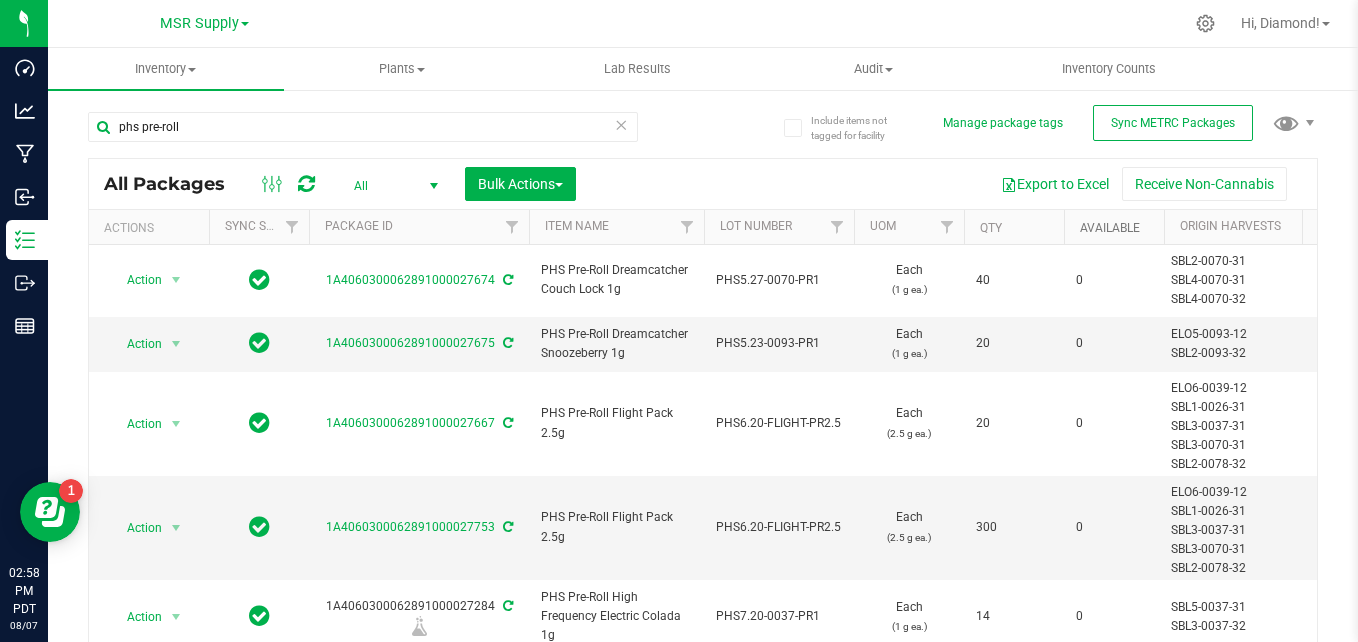click on "Available" at bounding box center [1110, 228] 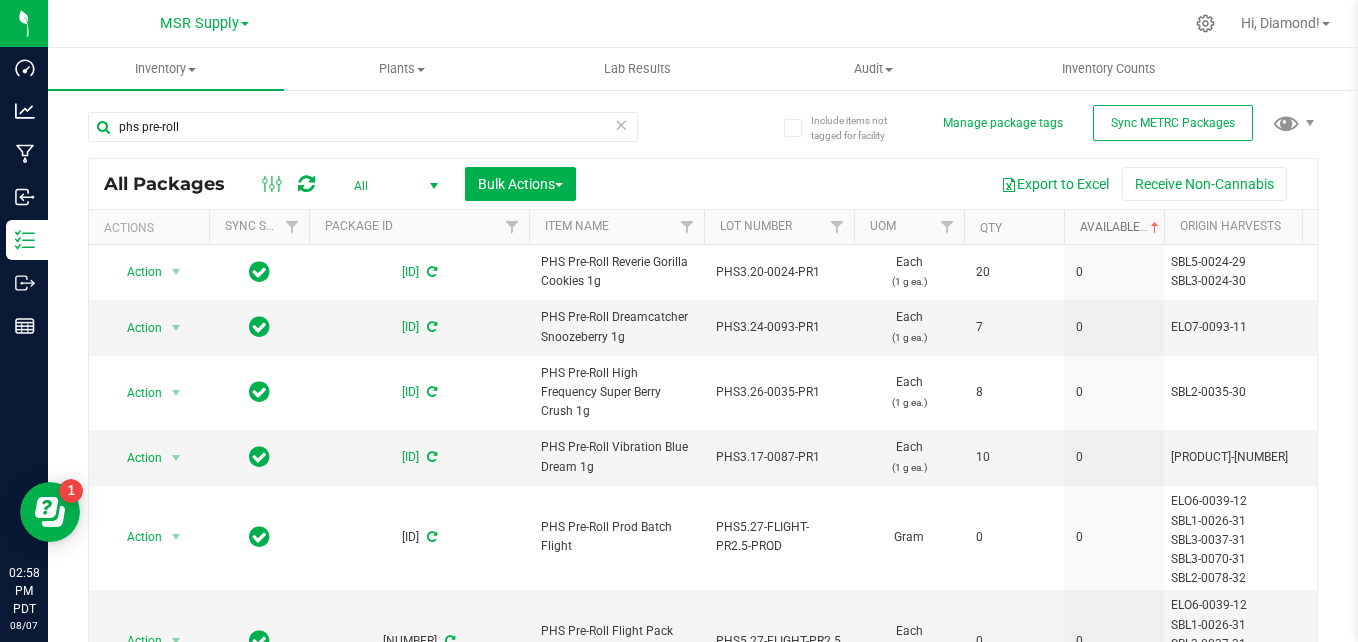 click on "Available" at bounding box center (1121, 227) 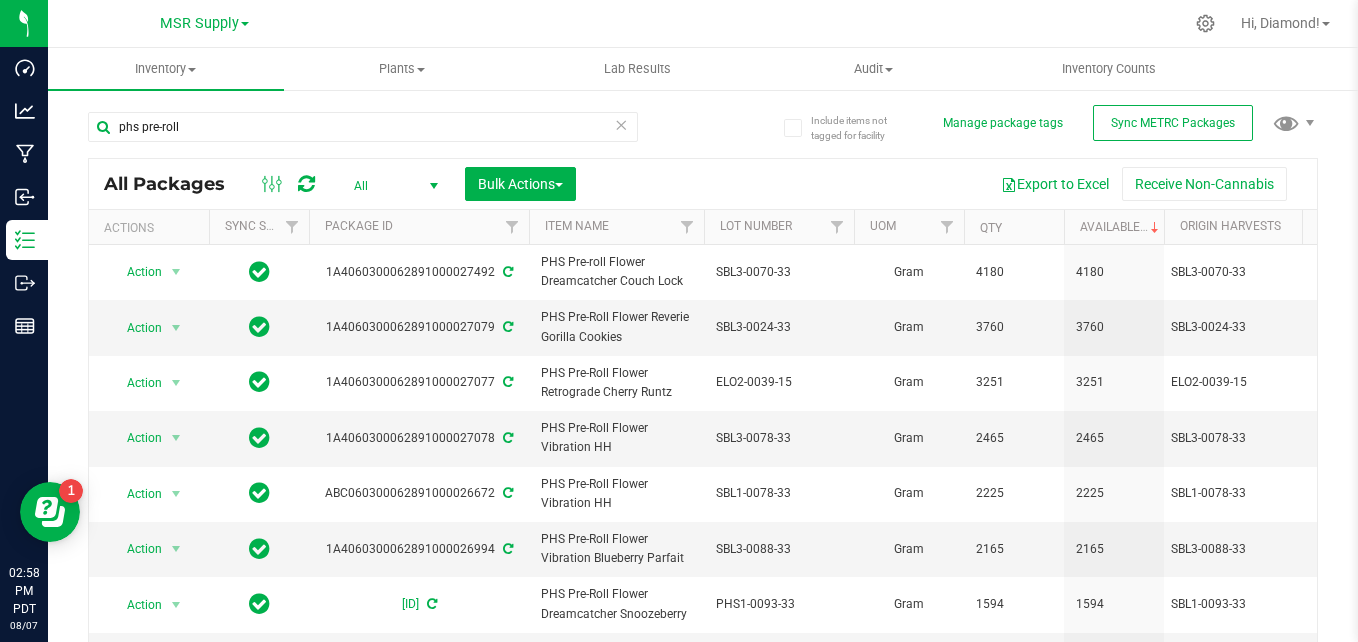 click at bounding box center (434, 186) 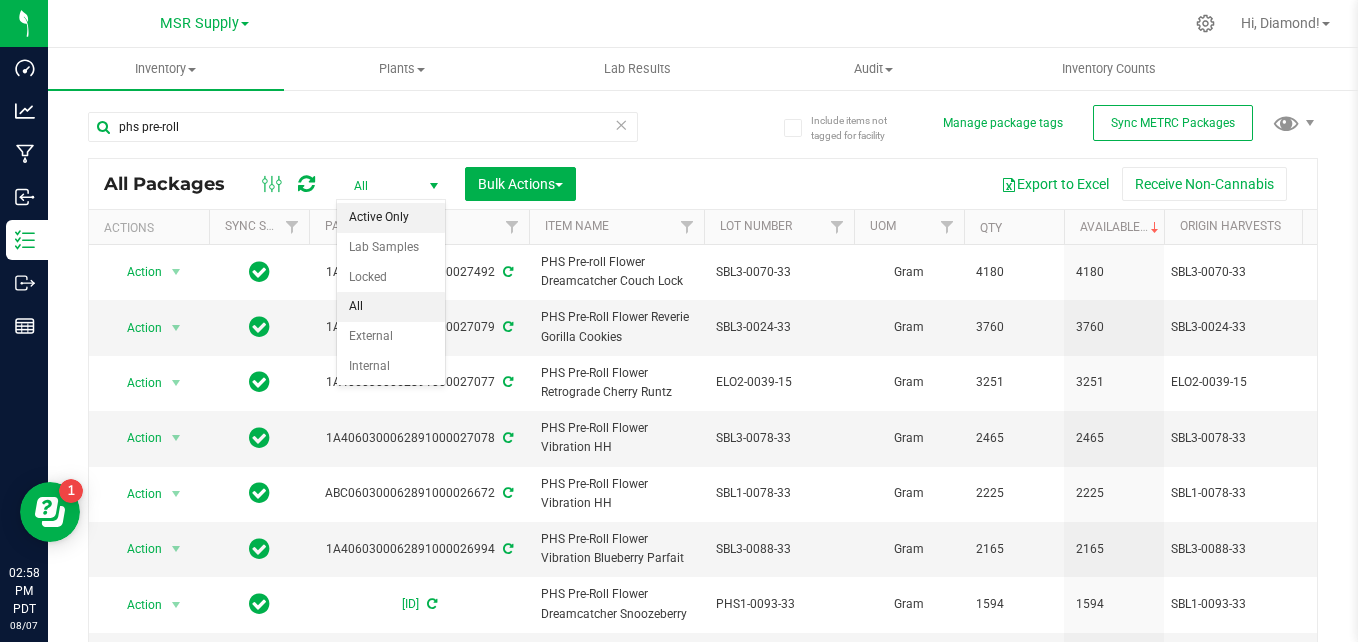 click on "Active Only" at bounding box center [391, 218] 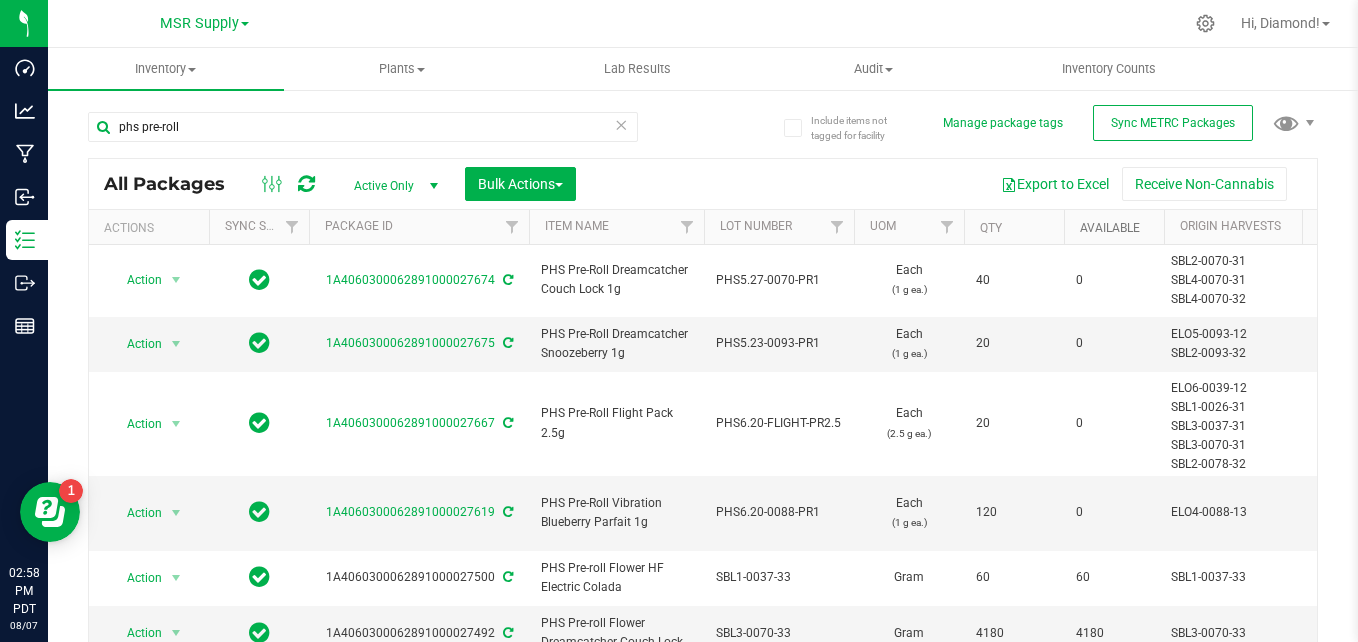 click on "Available" at bounding box center [1110, 228] 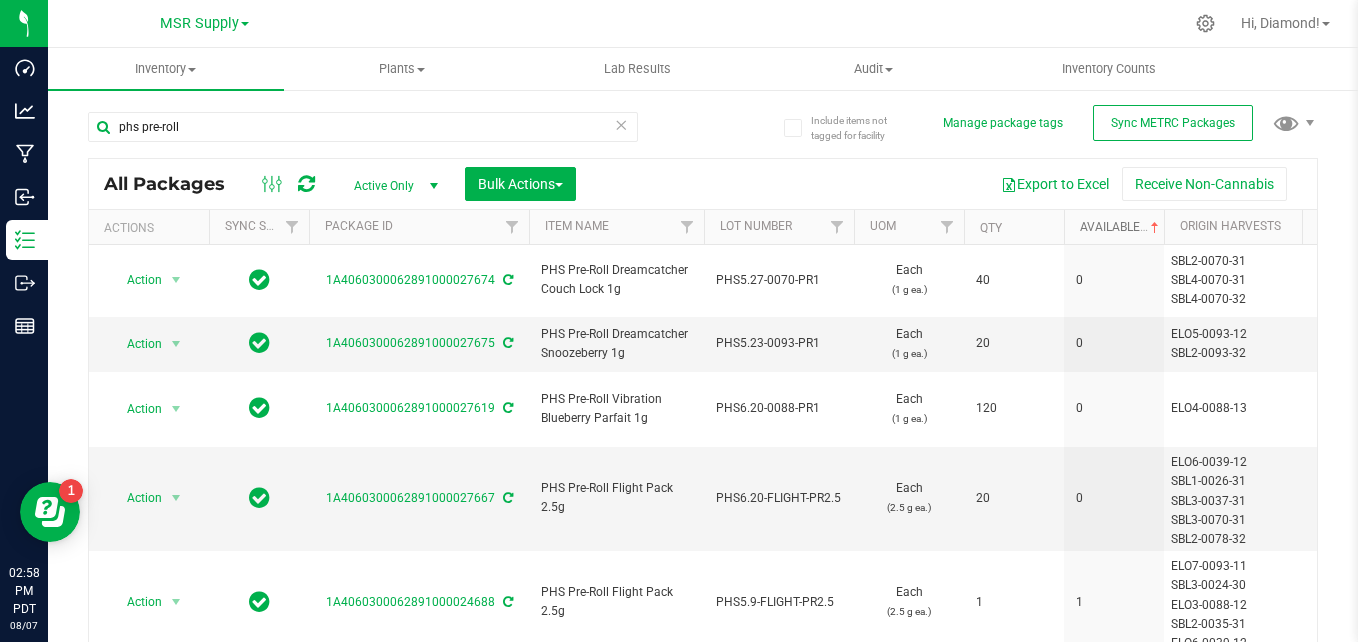 click on "Available" at bounding box center [1121, 227] 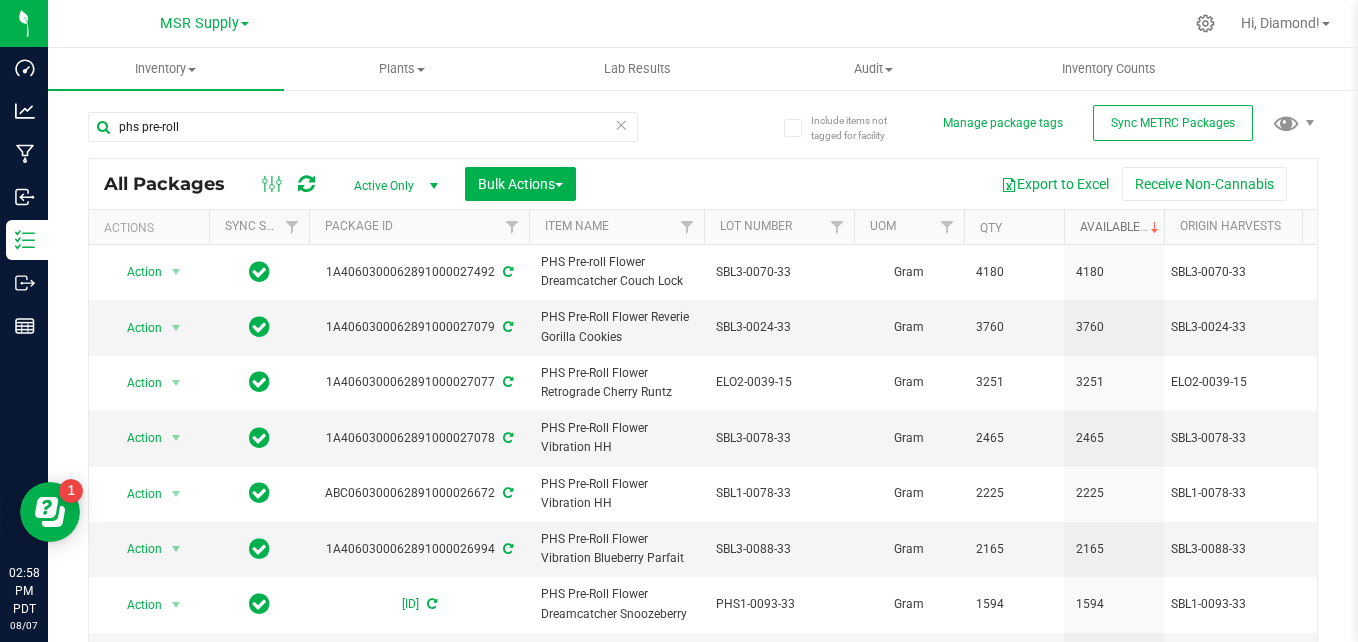 scroll, scrollTop: 0, scrollLeft: 40, axis: horizontal 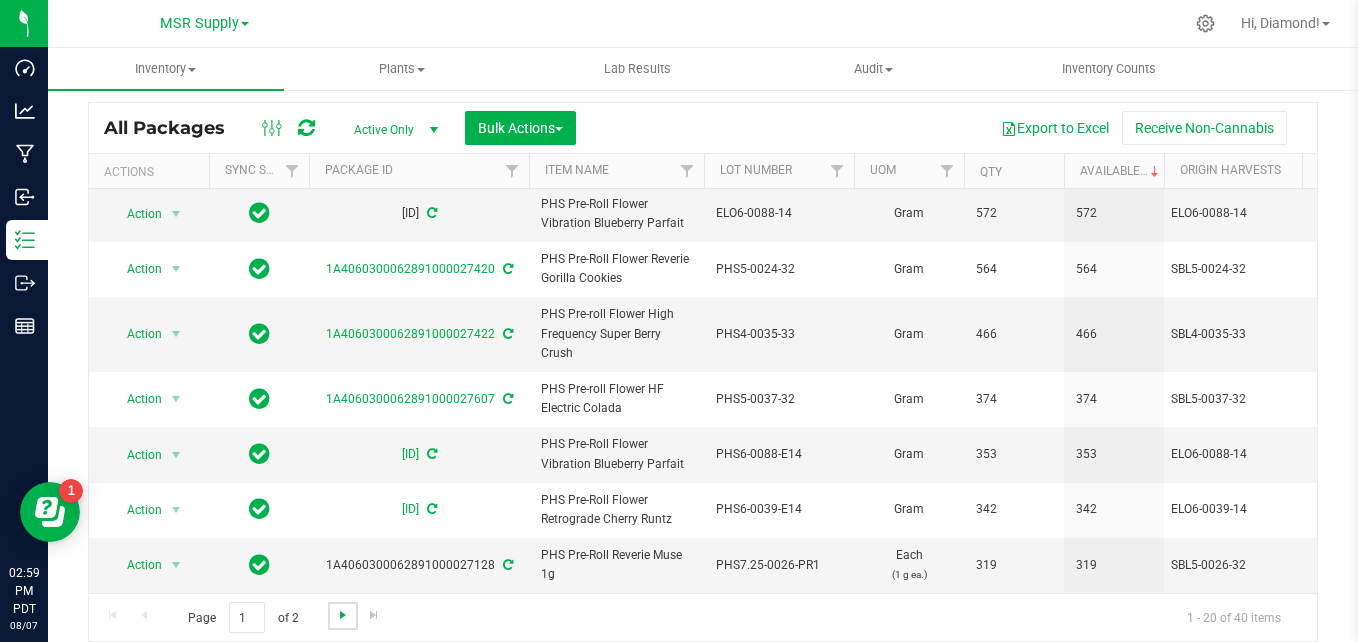 click at bounding box center (343, 615) 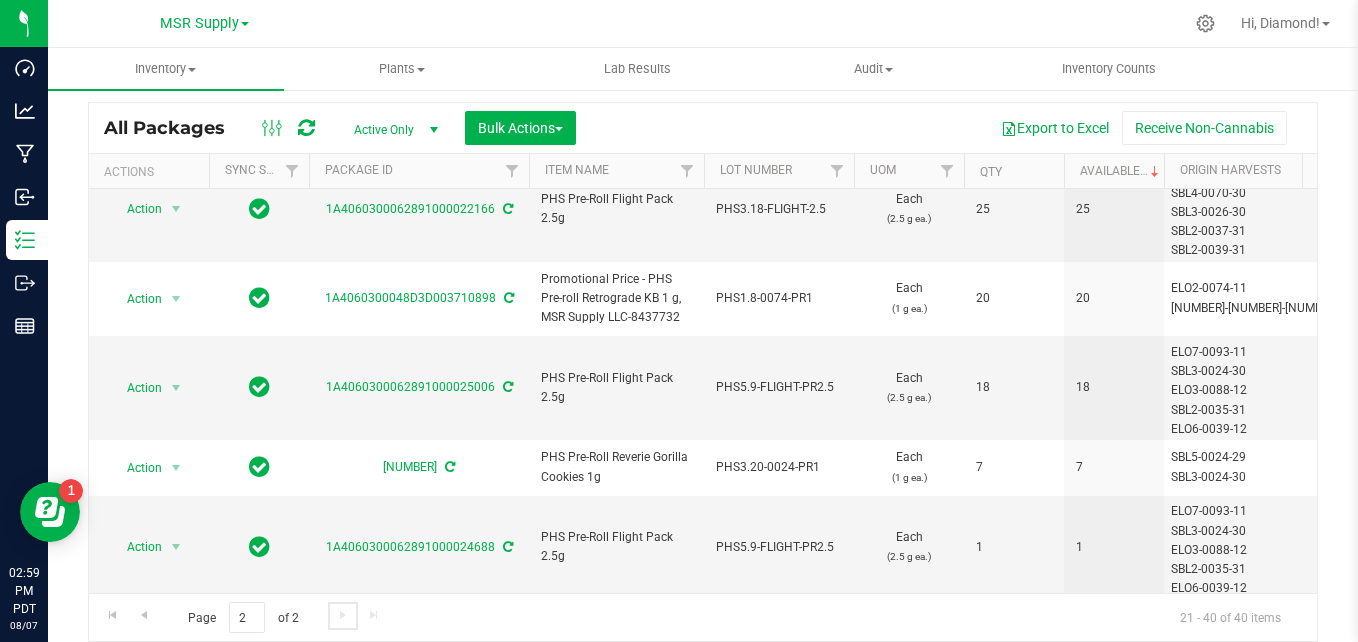 scroll, scrollTop: 0, scrollLeft: 0, axis: both 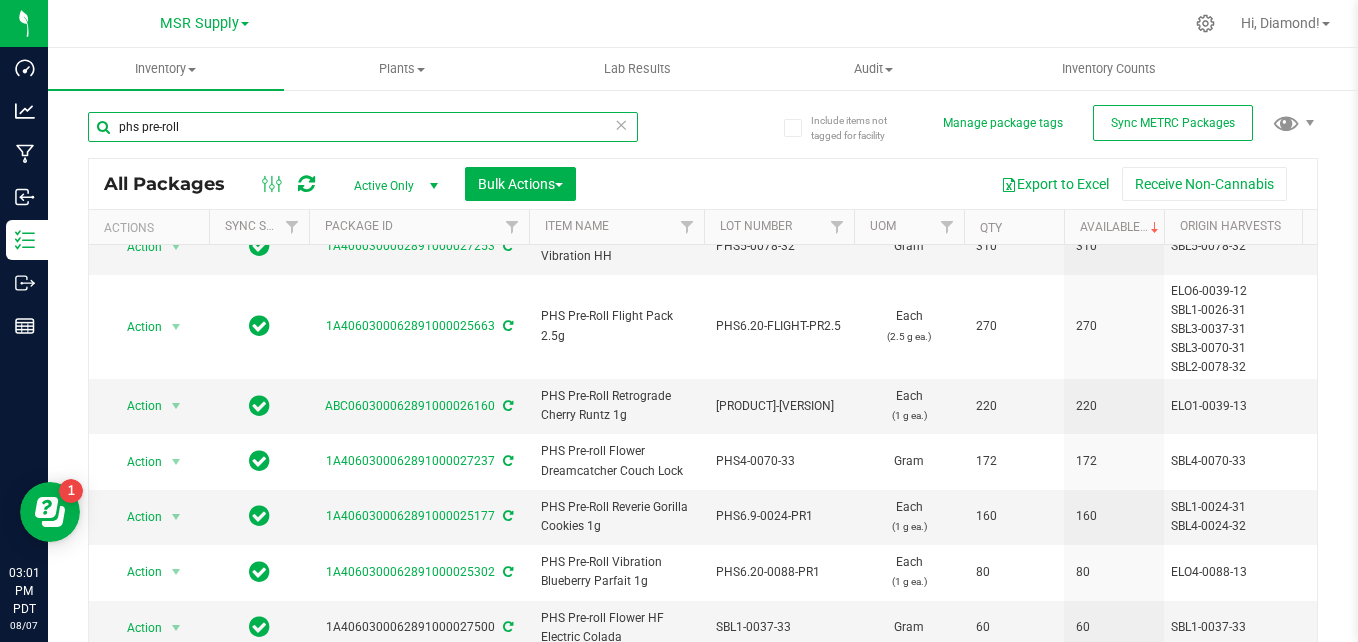 click on "phs pre-roll" at bounding box center [363, 127] 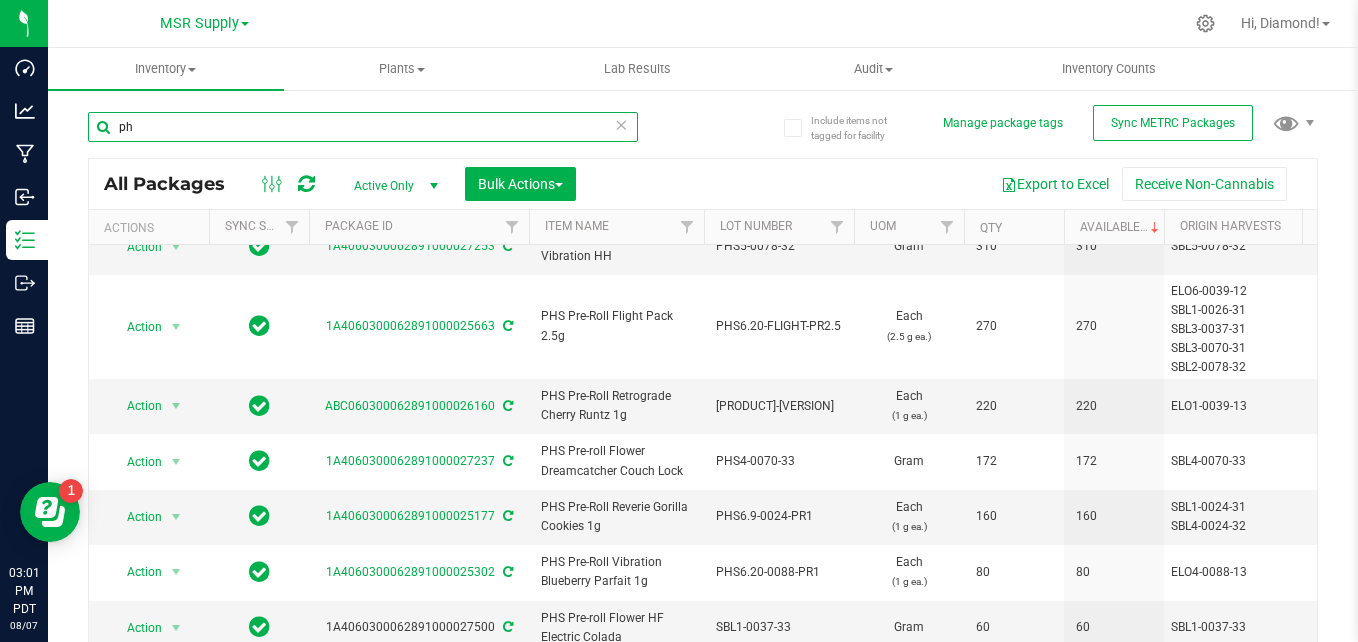 type on "p" 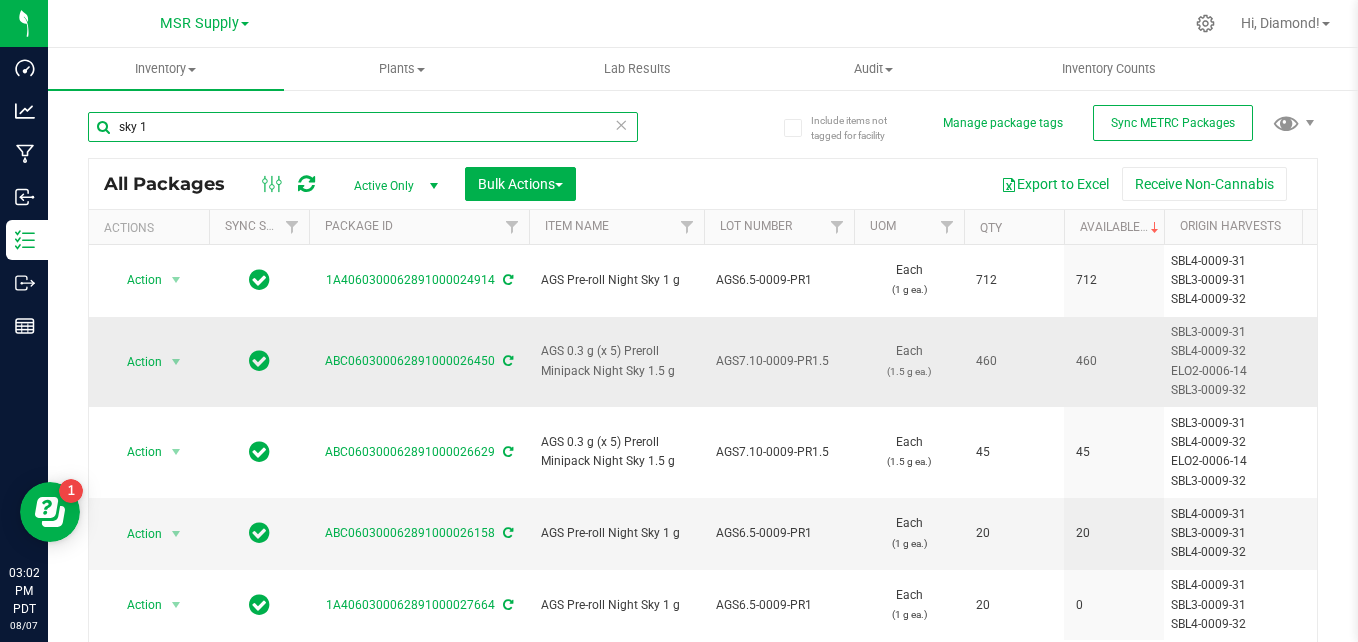 scroll, scrollTop: 6, scrollLeft: 0, axis: vertical 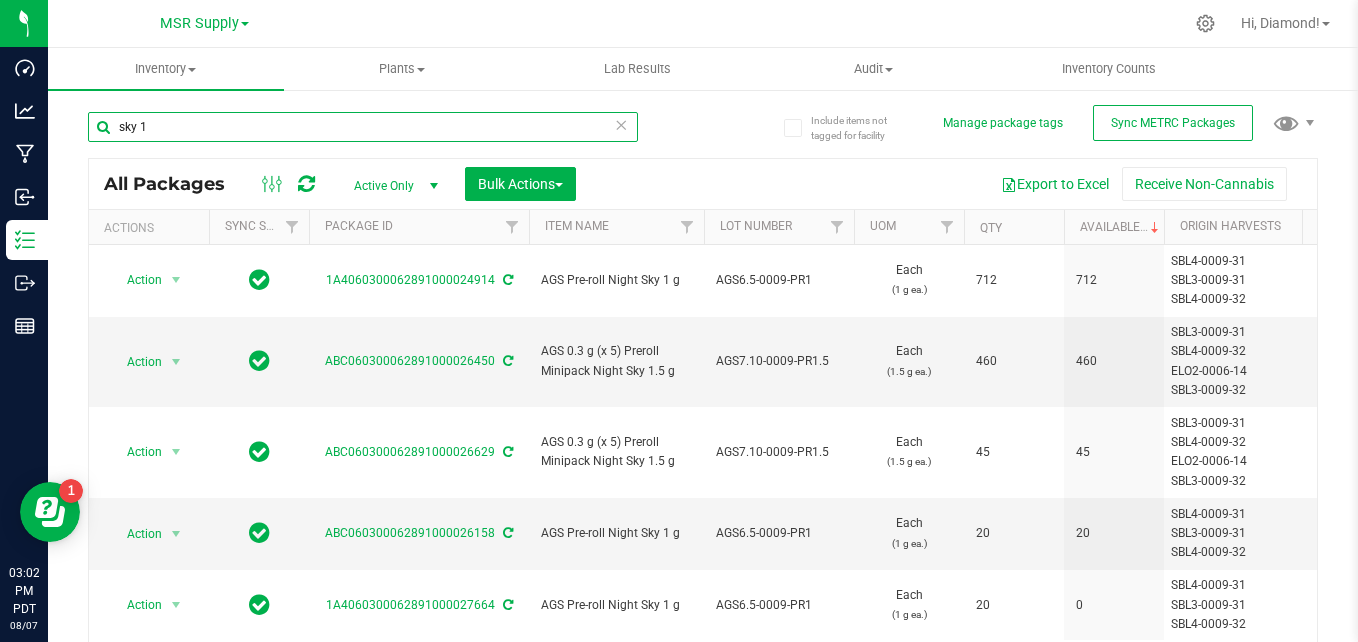 type on "sky 1" 